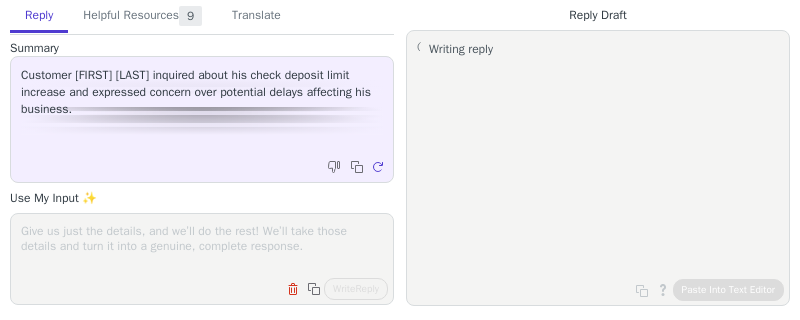 scroll, scrollTop: 0, scrollLeft: 0, axis: both 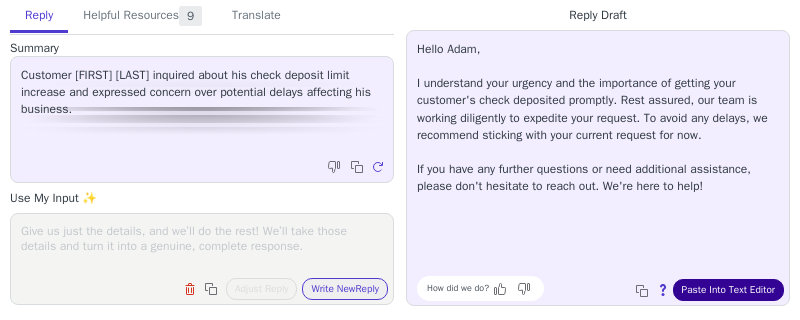 click on "Paste Into Text Editor" at bounding box center (728, 290) 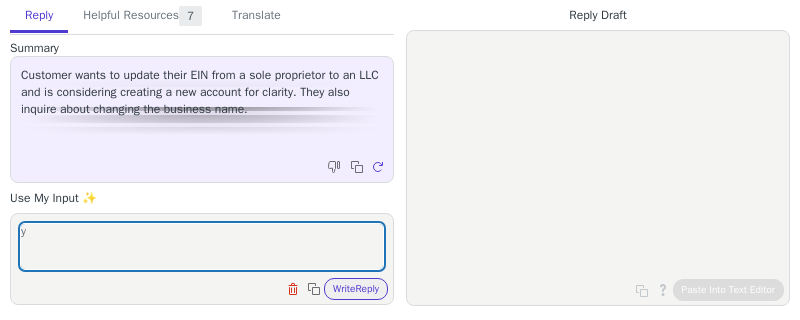 scroll, scrollTop: 0, scrollLeft: 0, axis: both 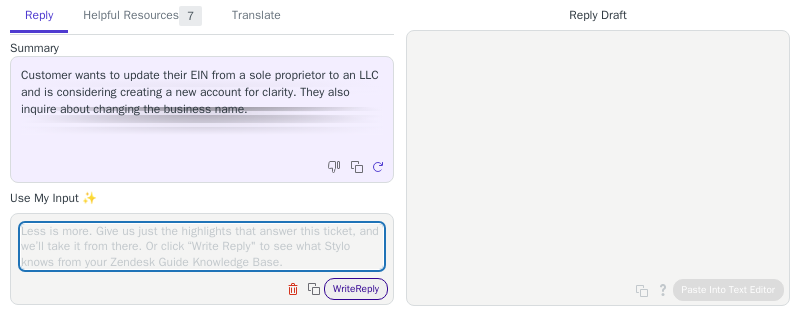 click on "Write  Reply" at bounding box center (356, 289) 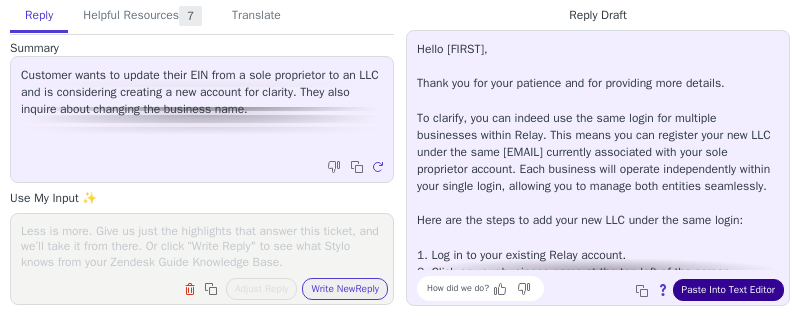 click on "Paste Into Text Editor" at bounding box center [728, 290] 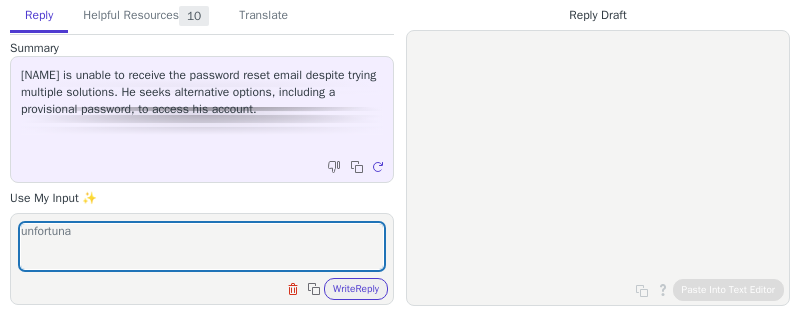 scroll, scrollTop: 0, scrollLeft: 0, axis: both 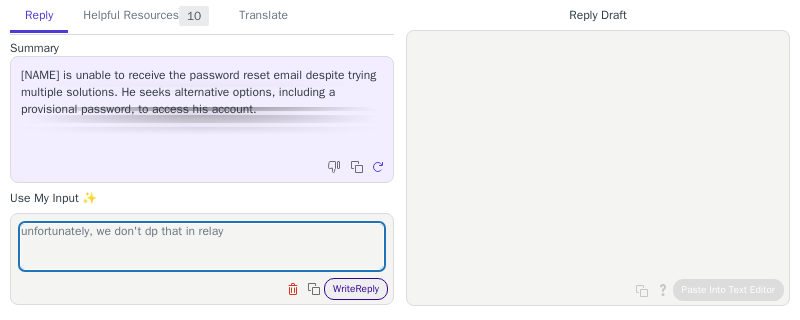type on "unfortunately, we don't dp that in relay" 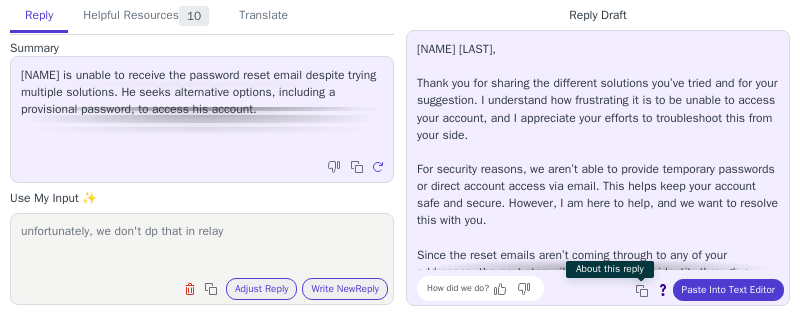 click at bounding box center (665, 292) 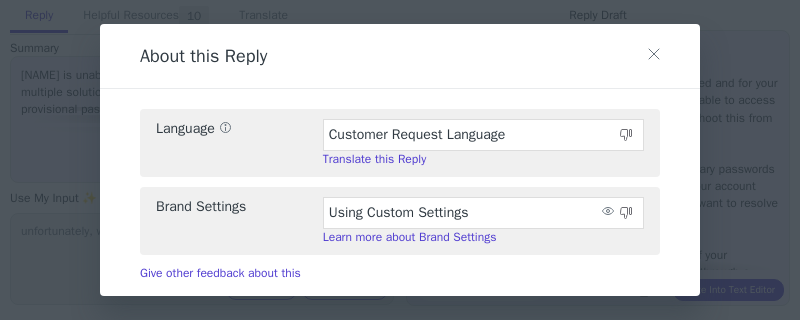 click on "Language Your admin set your reply language to match the customer request. Contact them to change this. Customer Request Language Translate this Reply Brand Settings    Using Custom Settings Learn more about Brand Settings Give other feedback about this" at bounding box center [400, 192] 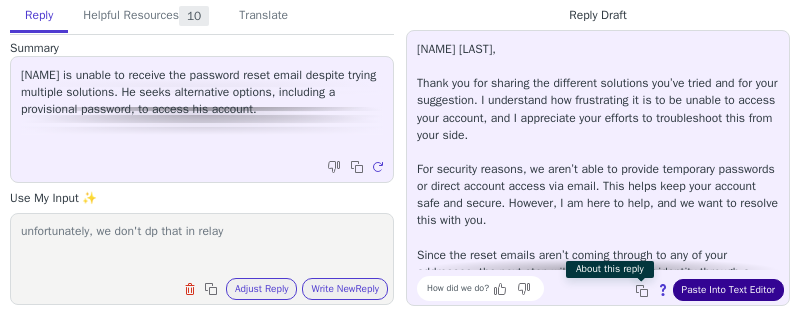 click on "Paste Into Text Editor" at bounding box center (728, 290) 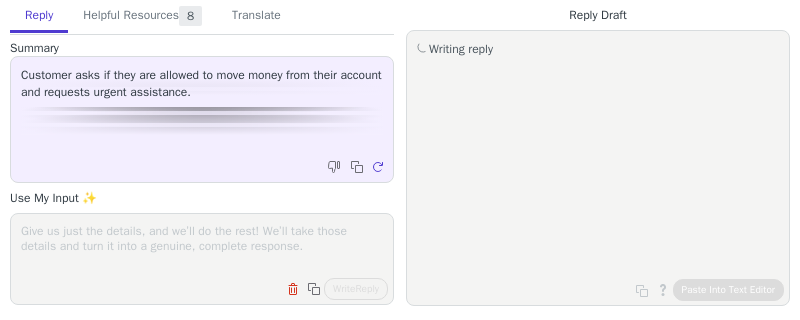 scroll, scrollTop: 0, scrollLeft: 0, axis: both 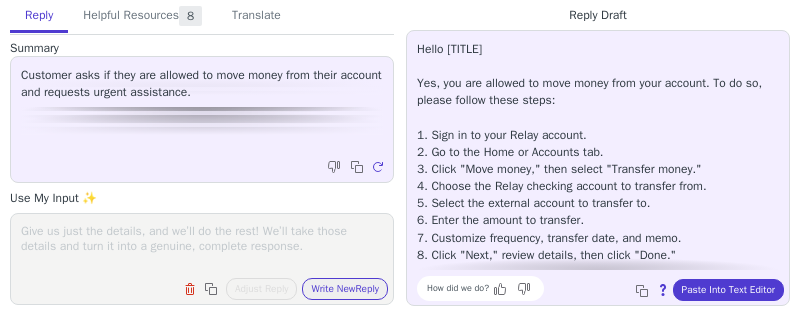 click on "How did we do?   Copy to clipboard About this reply Paste Into Text Editor" at bounding box center [608, 288] 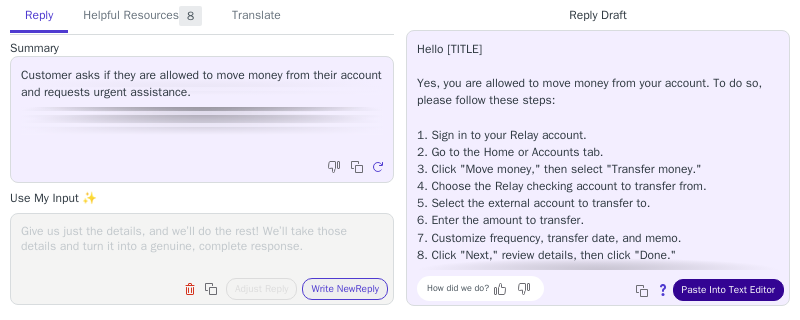 click on "Paste Into Text Editor" at bounding box center (728, 290) 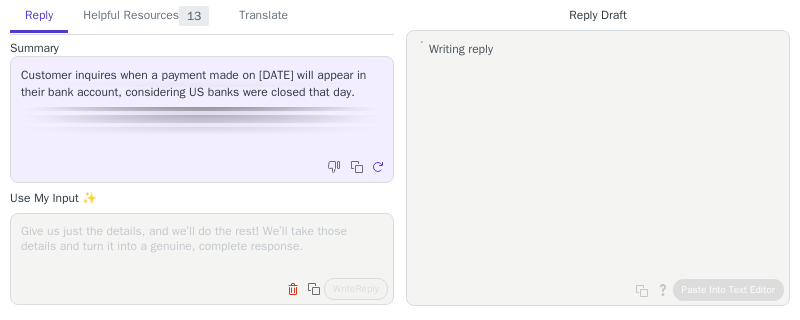 scroll, scrollTop: 0, scrollLeft: 0, axis: both 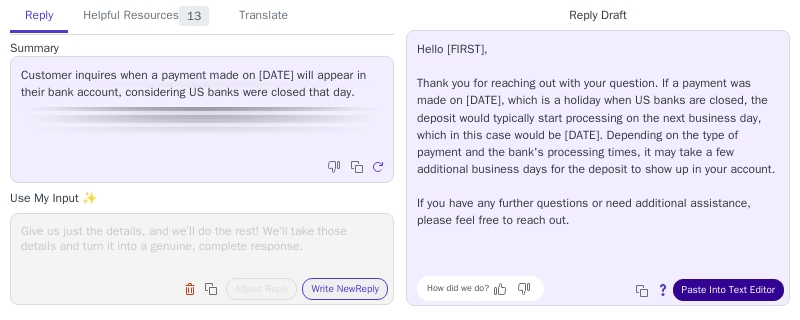 click on "Paste Into Text Editor" at bounding box center [728, 290] 